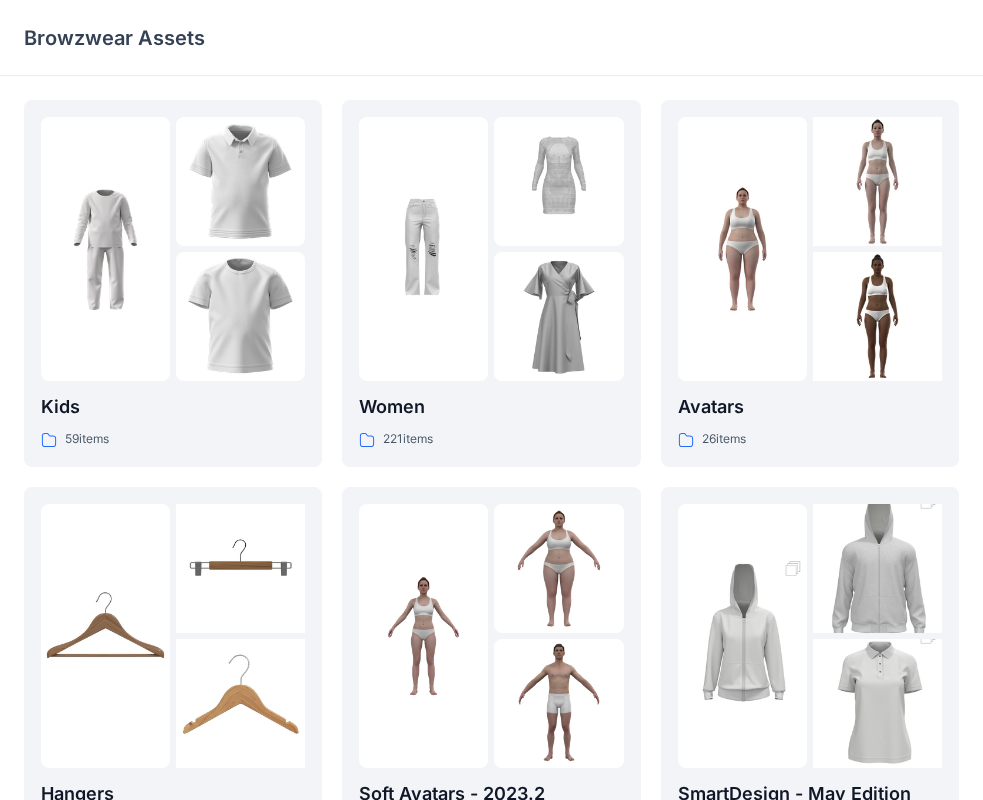 scroll, scrollTop: 0, scrollLeft: 0, axis: both 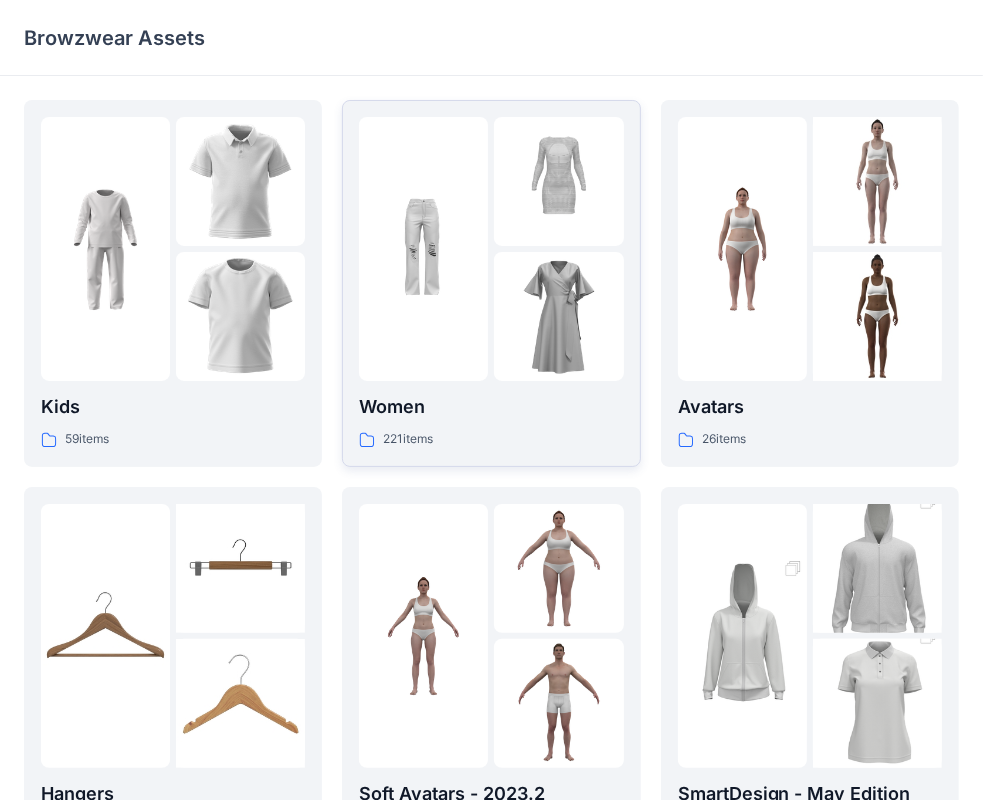 click at bounding box center [558, 316] 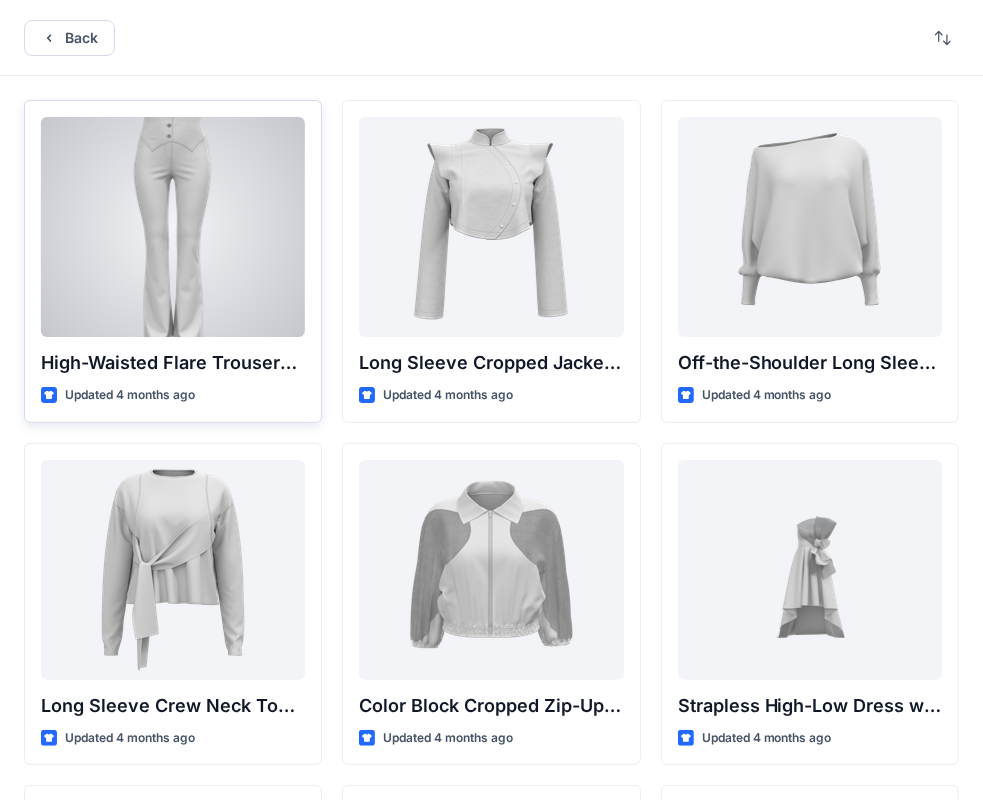 click at bounding box center [173, 227] 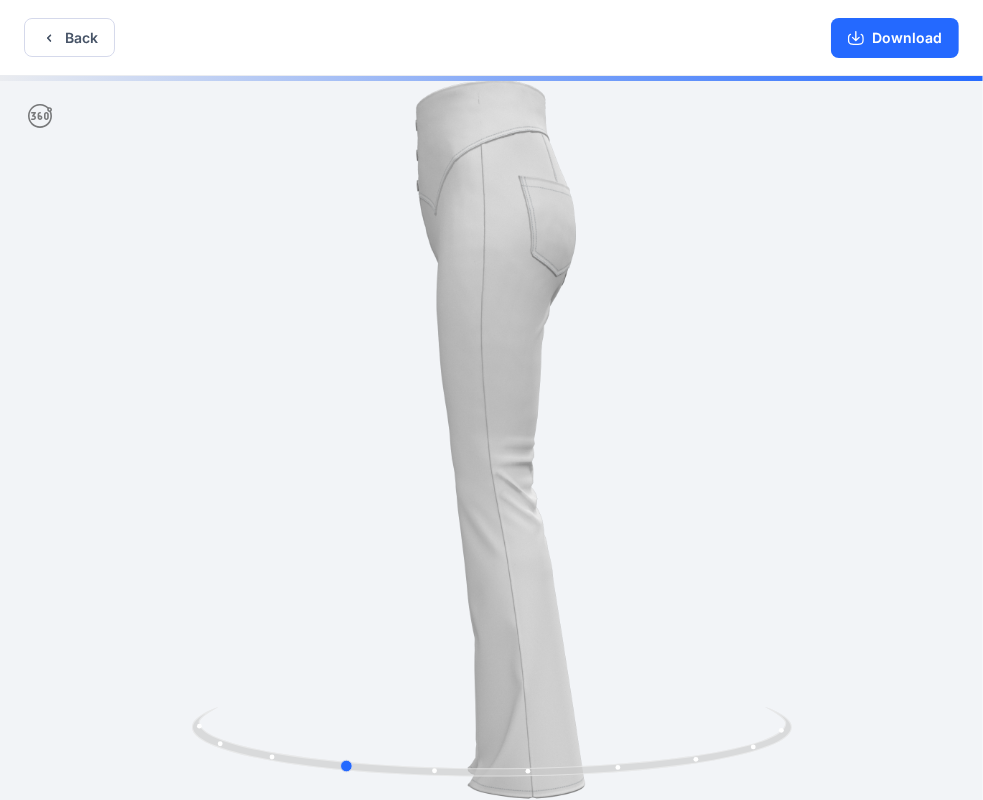 drag, startPoint x: 607, startPoint y: 408, endPoint x: 477, endPoint y: 424, distance: 130.98091 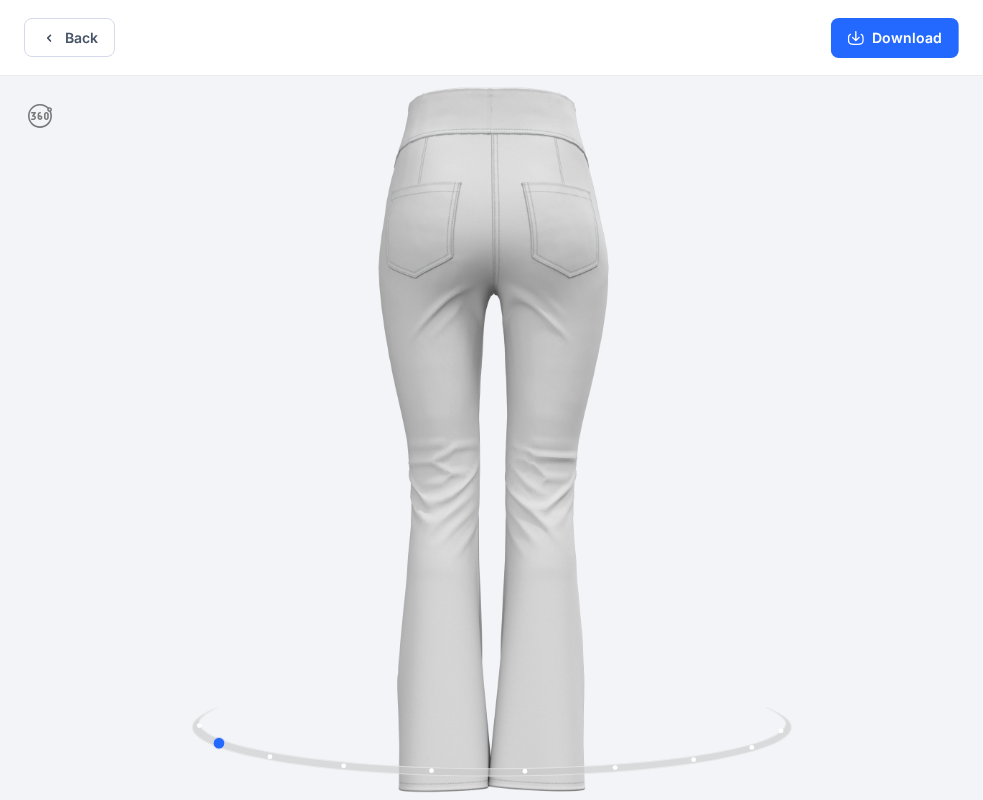 drag, startPoint x: 607, startPoint y: 399, endPoint x: 475, endPoint y: 427, distance: 134.93703 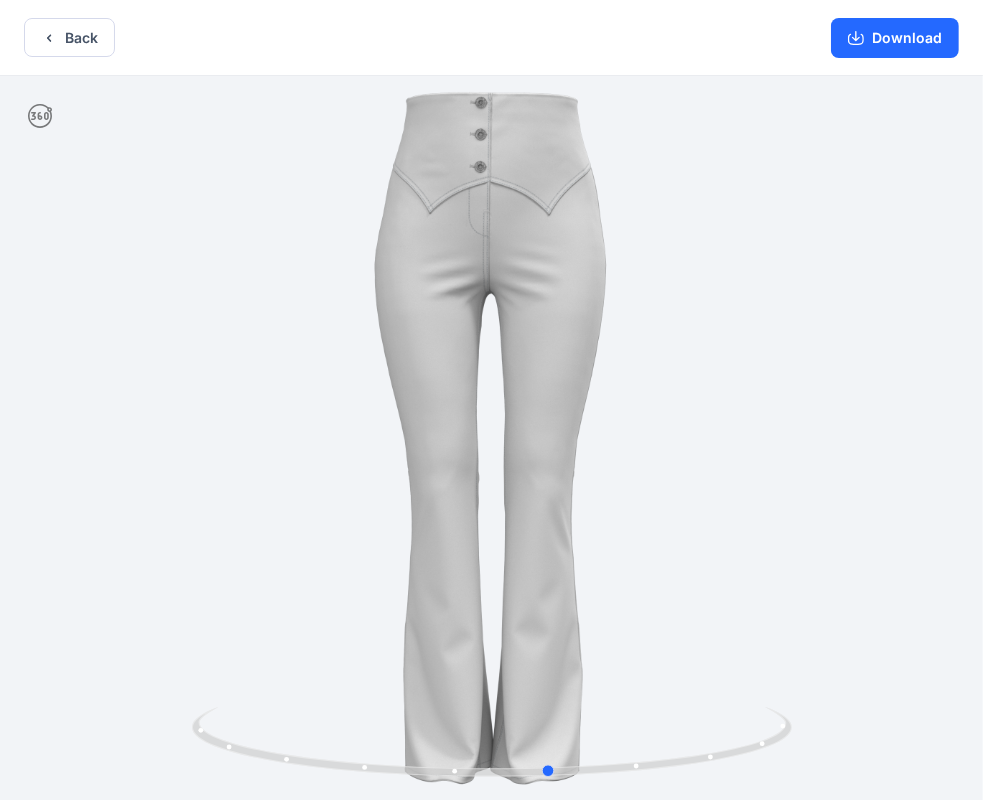 drag, startPoint x: 675, startPoint y: 367, endPoint x: 416, endPoint y: 381, distance: 259.3781 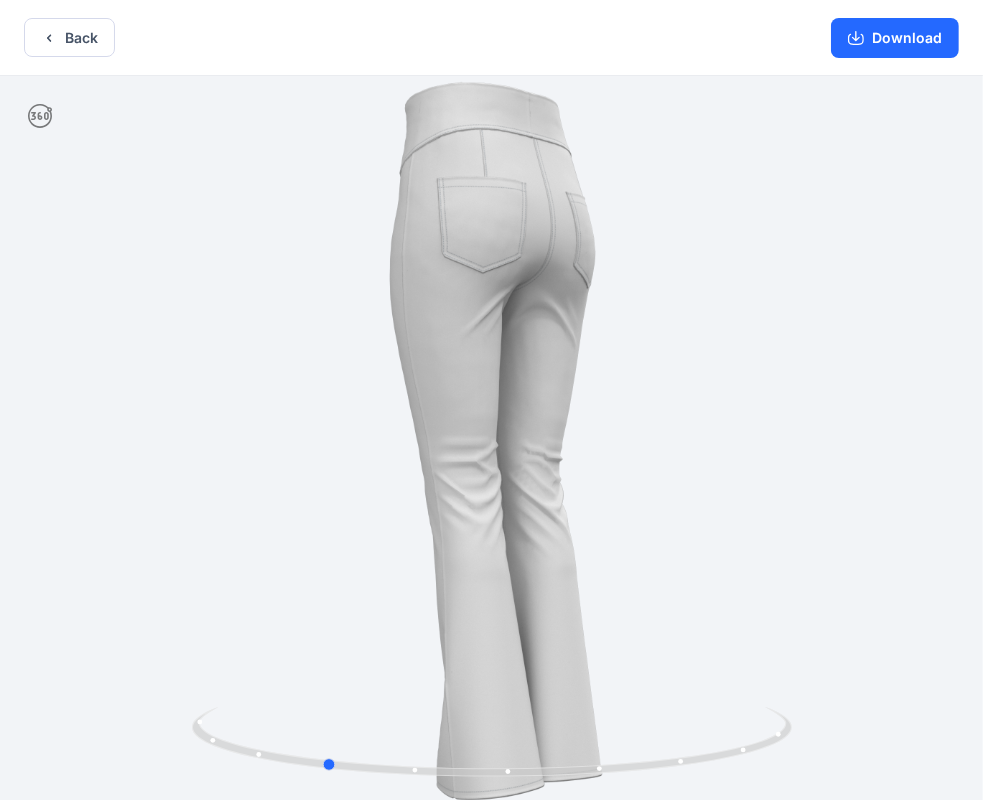 drag, startPoint x: 420, startPoint y: 373, endPoint x: 793, endPoint y: 419, distance: 375.82574 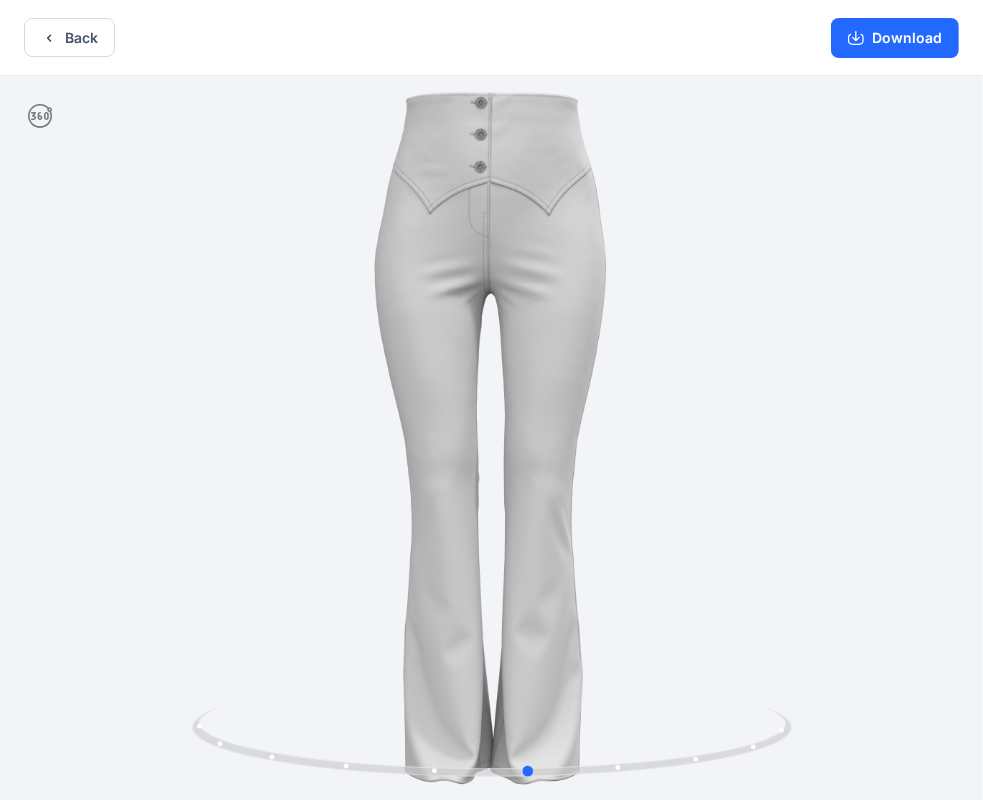 drag, startPoint x: 354, startPoint y: 474, endPoint x: 560, endPoint y: 489, distance: 206.5454 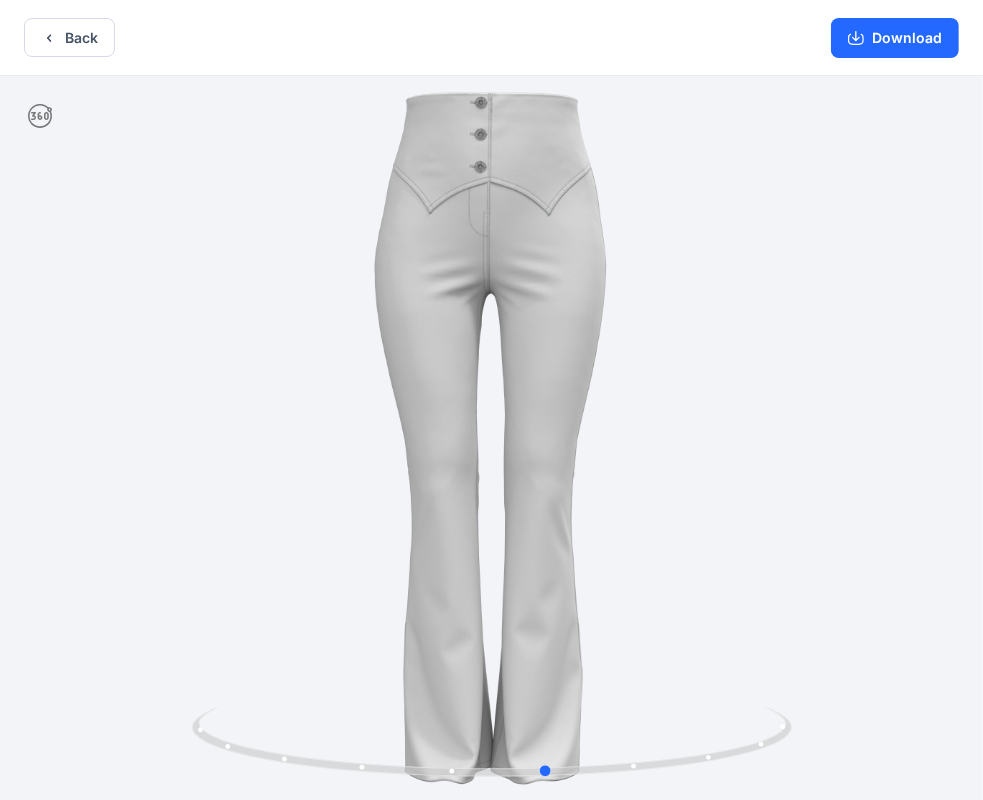 drag, startPoint x: 417, startPoint y: 464, endPoint x: 435, endPoint y: 499, distance: 39.357338 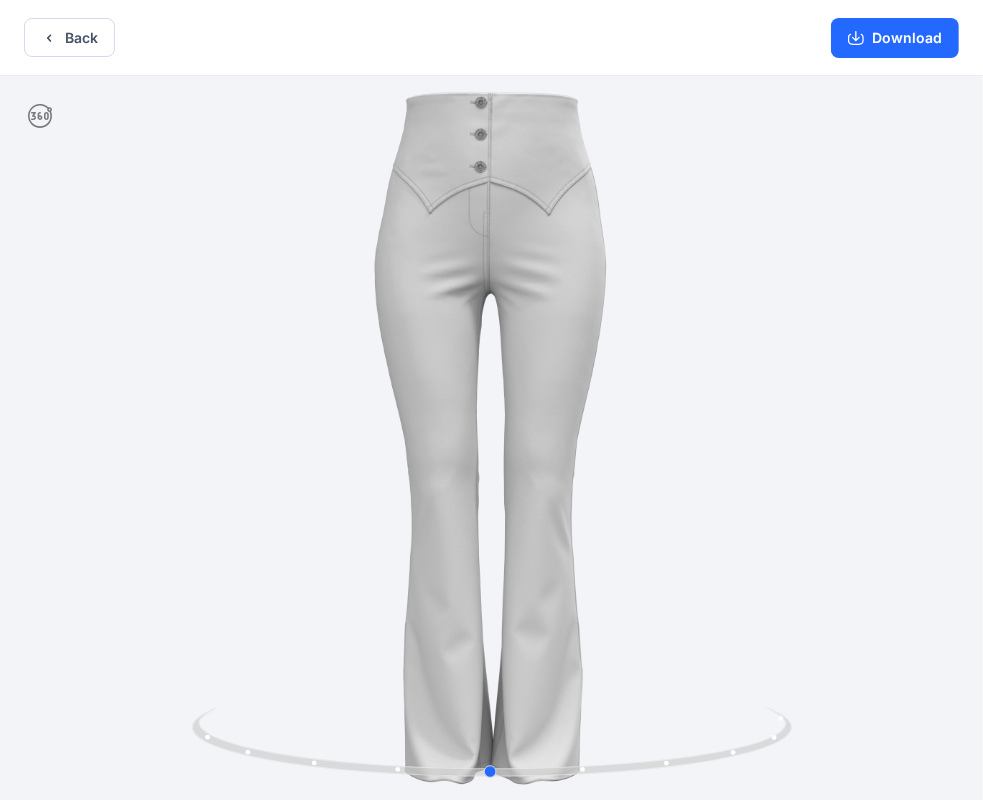 drag, startPoint x: 412, startPoint y: 488, endPoint x: 955, endPoint y: 520, distance: 543.9421 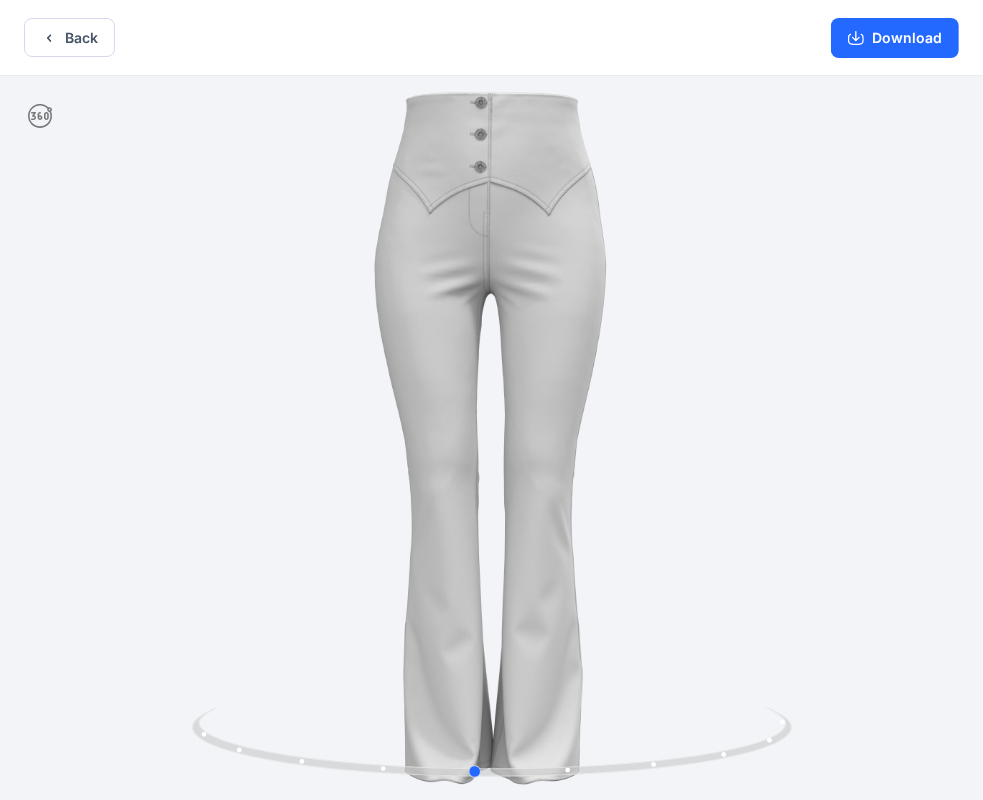 drag, startPoint x: 282, startPoint y: 488, endPoint x: 266, endPoint y: 478, distance: 18.867962 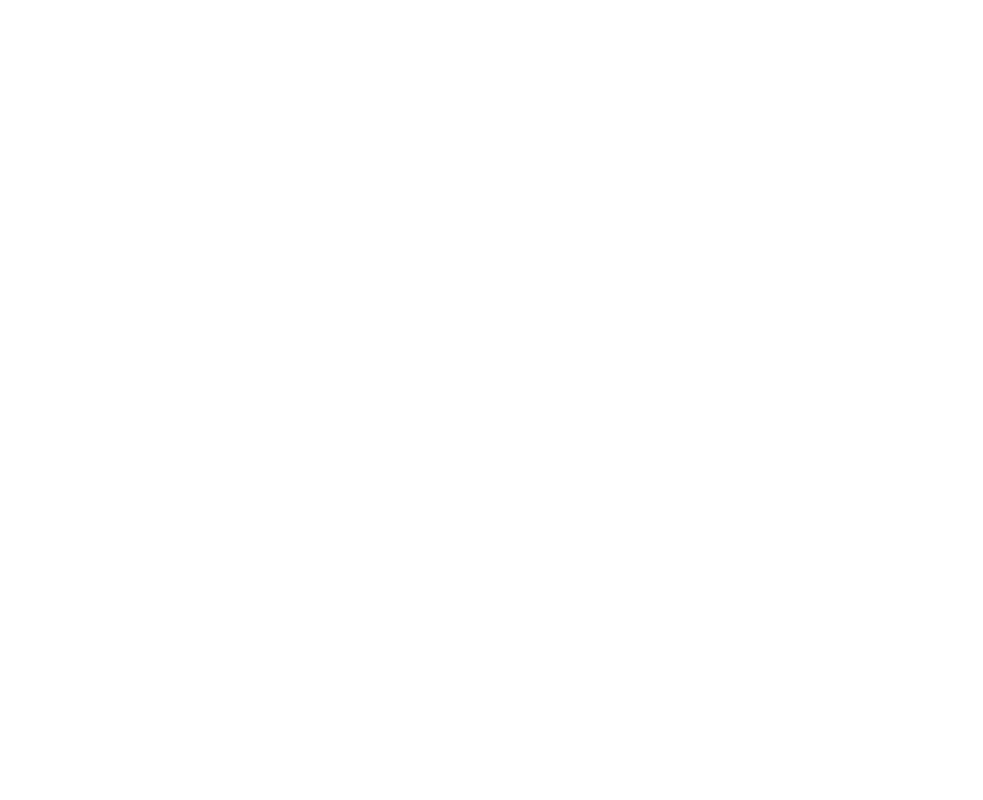 scroll, scrollTop: 0, scrollLeft: 0, axis: both 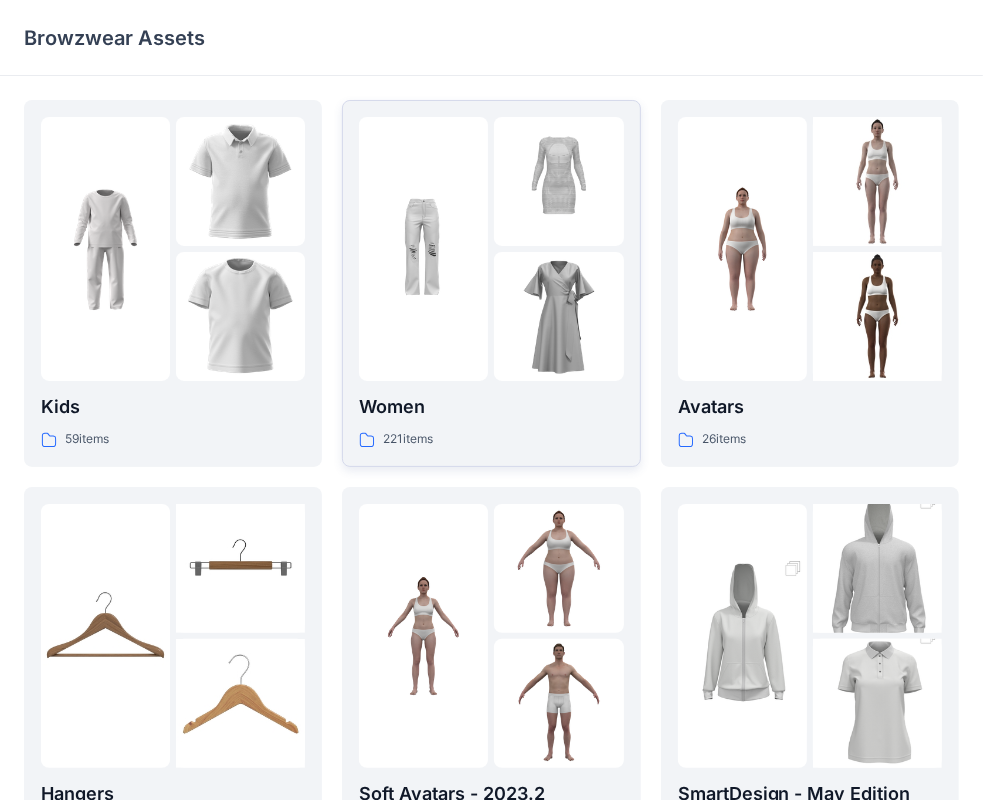 click at bounding box center [423, 249] 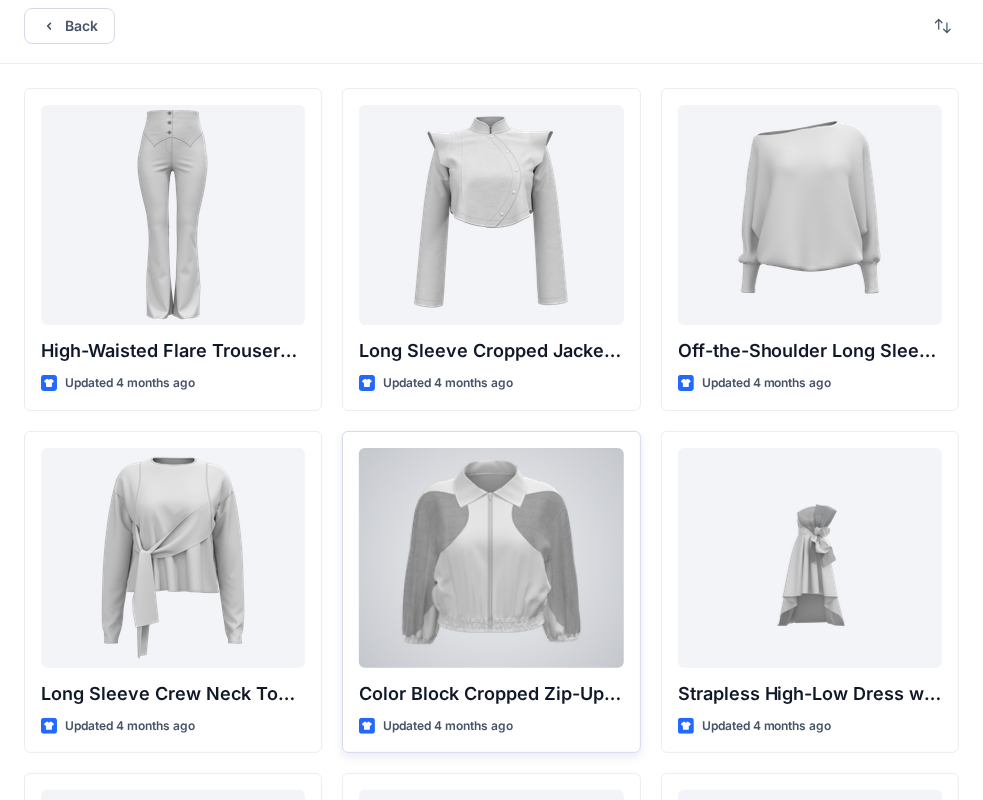scroll, scrollTop: 0, scrollLeft: 0, axis: both 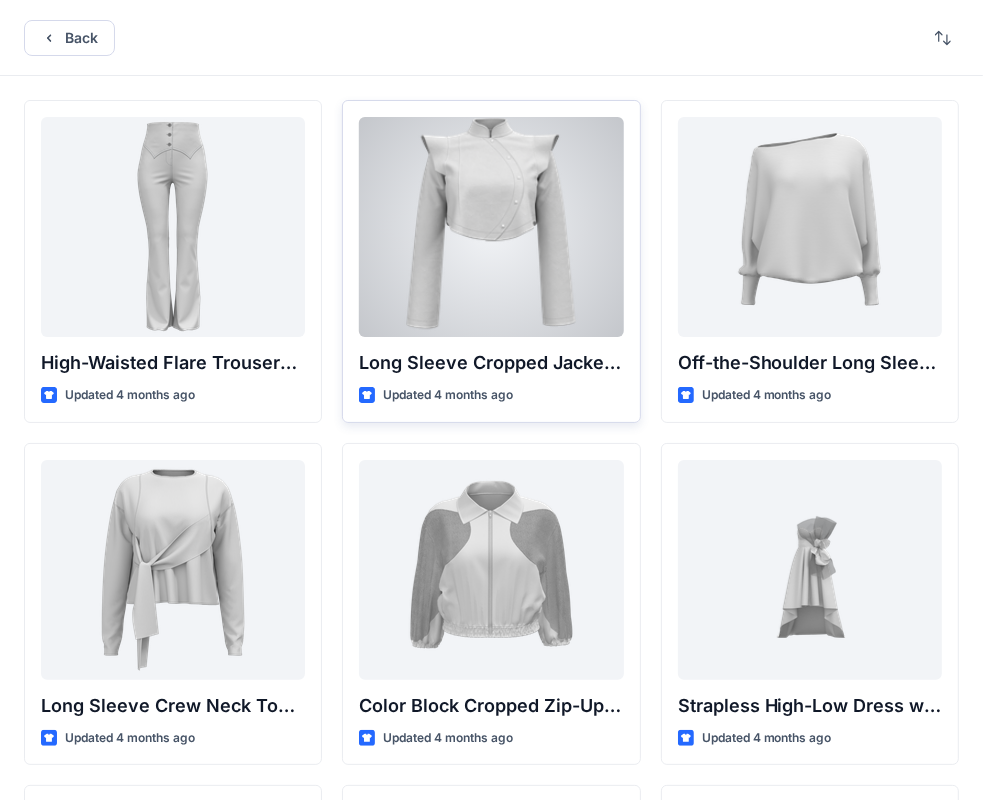 click at bounding box center [491, 227] 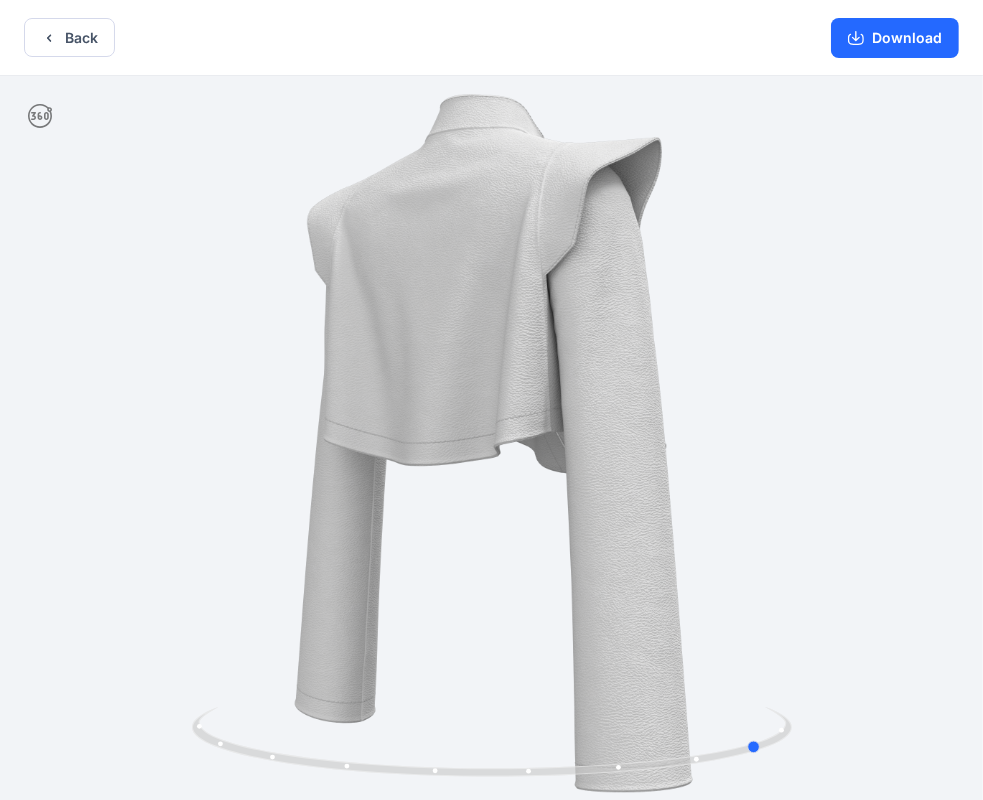 drag, startPoint x: 791, startPoint y: 415, endPoint x: 463, endPoint y: 434, distance: 328.54984 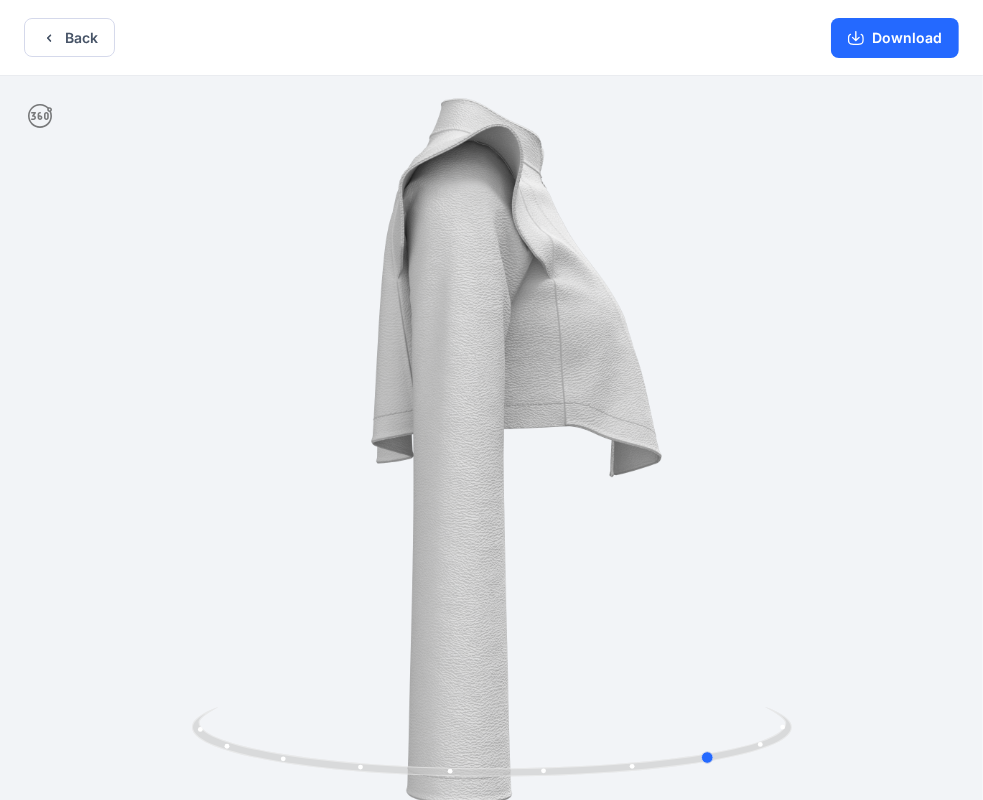drag, startPoint x: 676, startPoint y: 431, endPoint x: 583, endPoint y: 440, distance: 93.43447 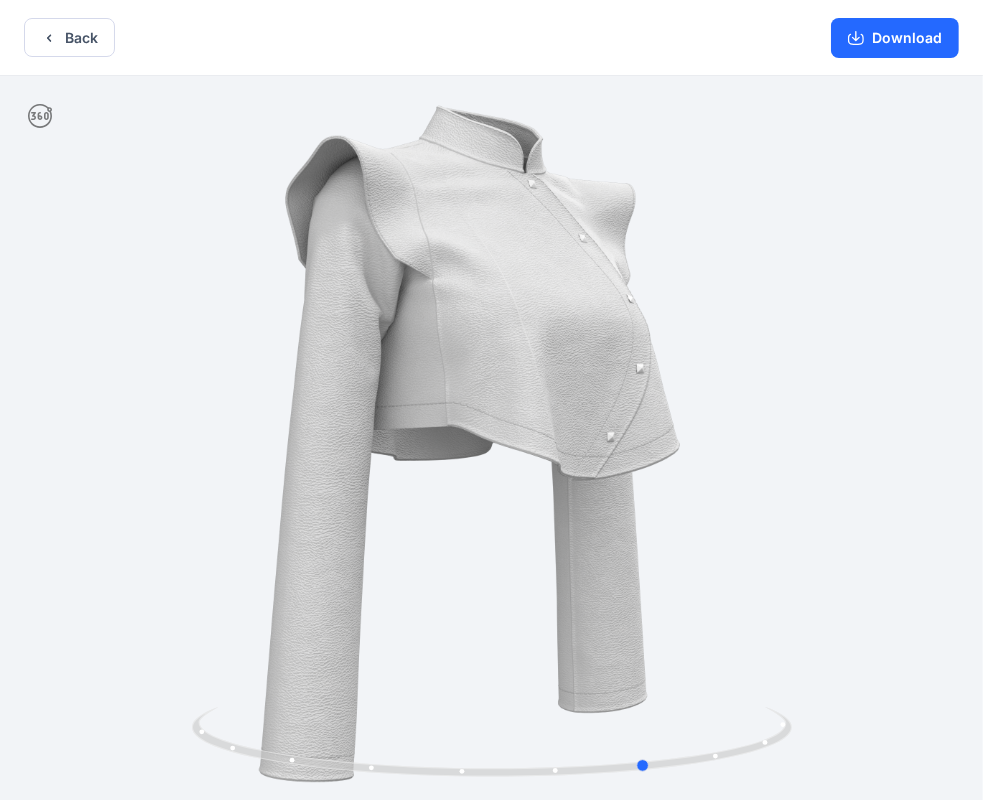 drag, startPoint x: 668, startPoint y: 430, endPoint x: 609, endPoint y: 438, distance: 59.5399 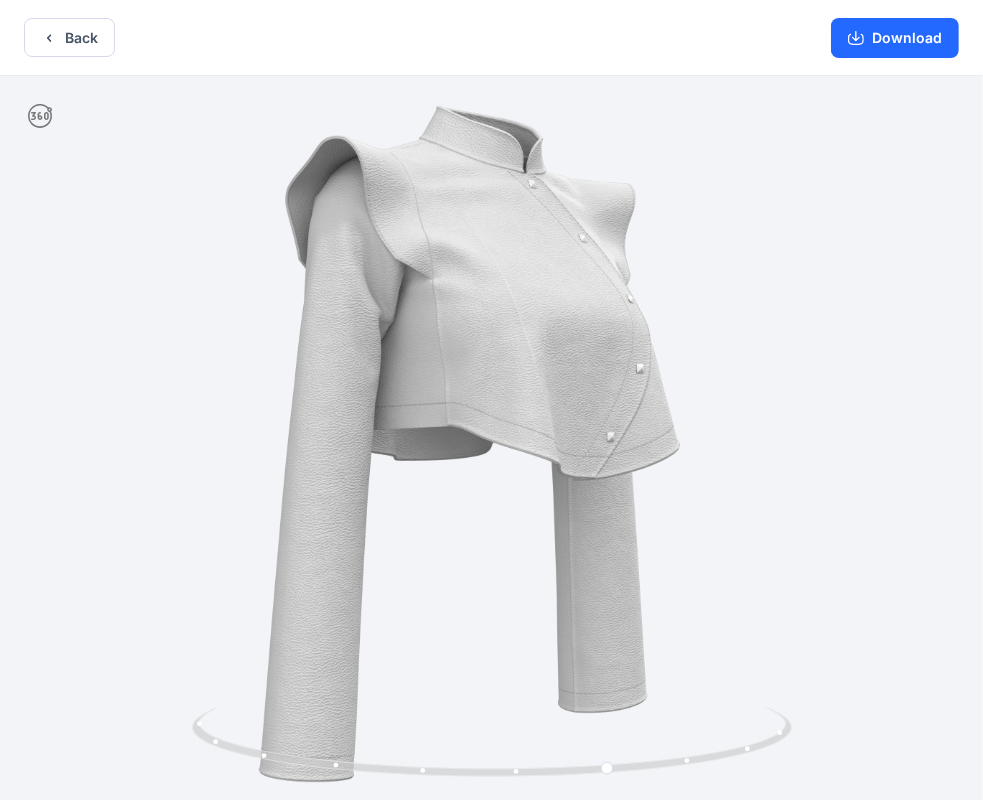 drag, startPoint x: 687, startPoint y: 431, endPoint x: 631, endPoint y: 442, distance: 57.070133 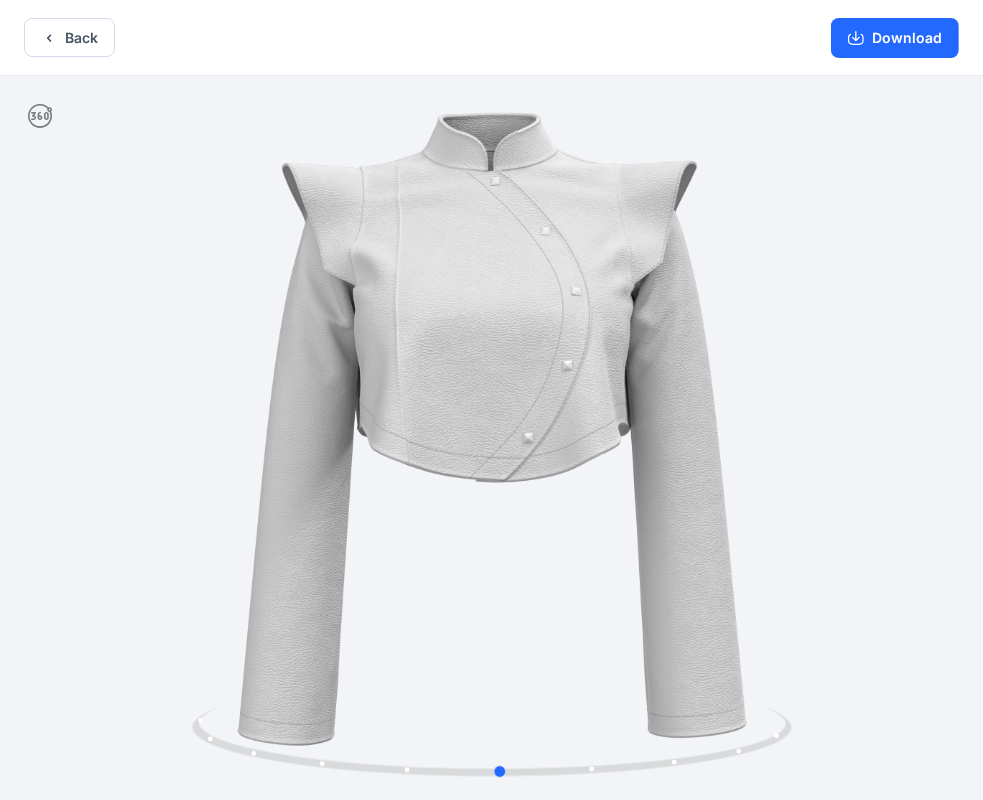 drag, startPoint x: 648, startPoint y: 436, endPoint x: 593, endPoint y: 439, distance: 55.081757 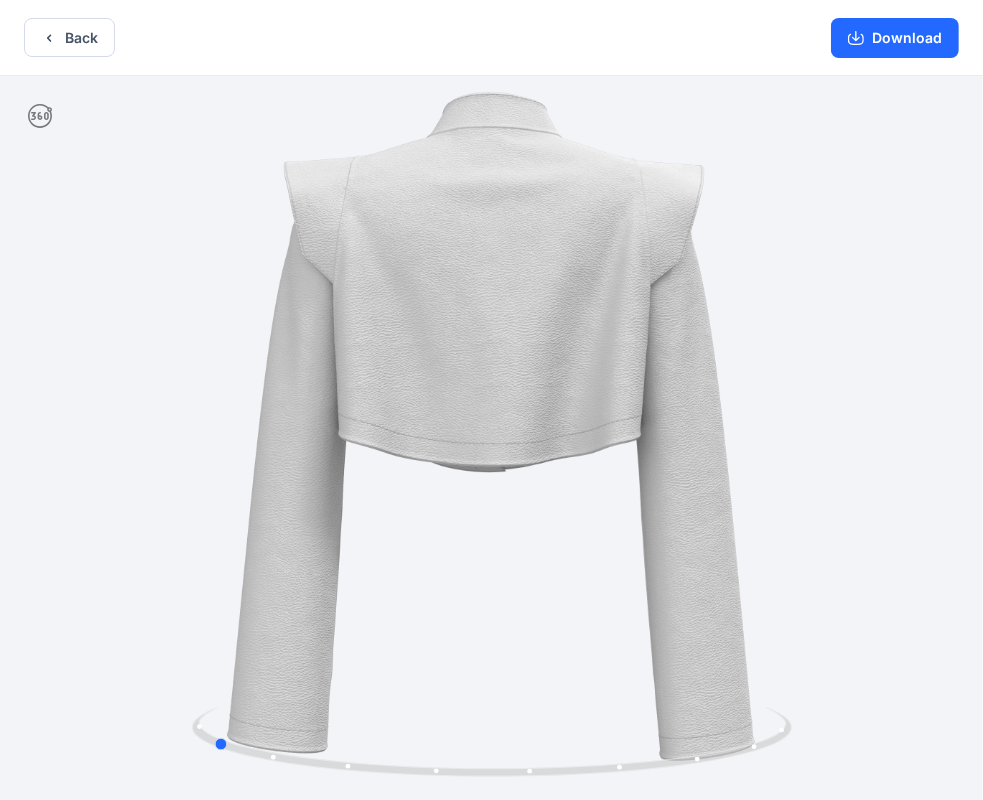 drag, startPoint x: 725, startPoint y: 448, endPoint x: 436, endPoint y: 449, distance: 289.00174 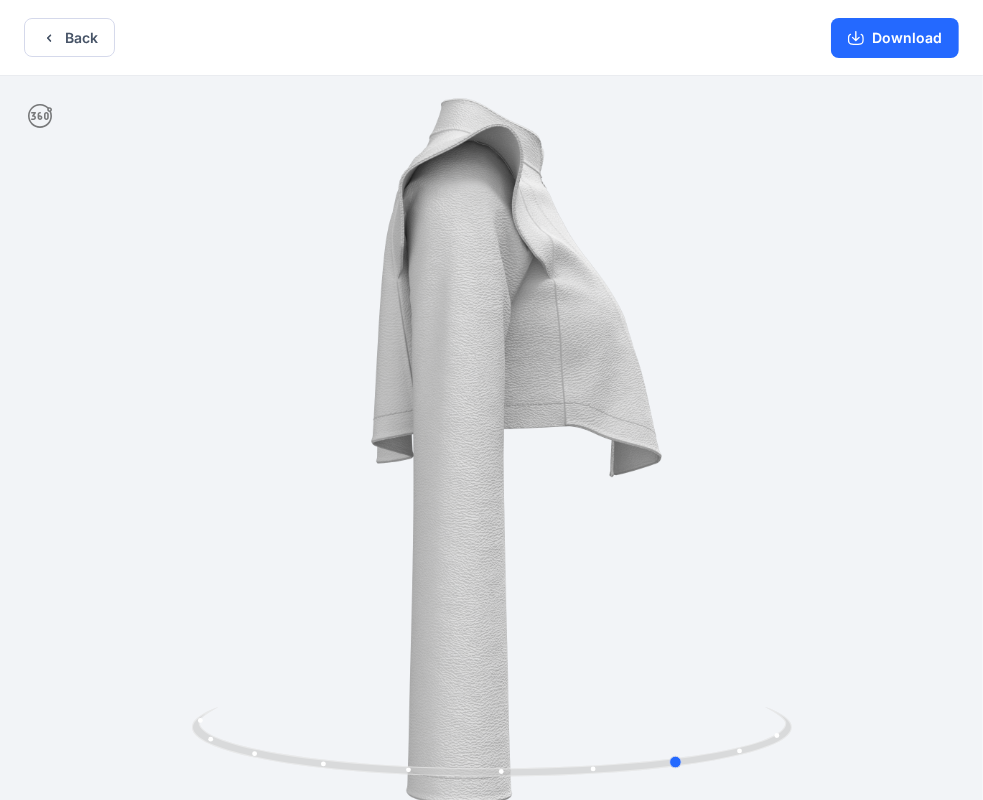 drag, startPoint x: 647, startPoint y: 439, endPoint x: 518, endPoint y: 443, distance: 129.062 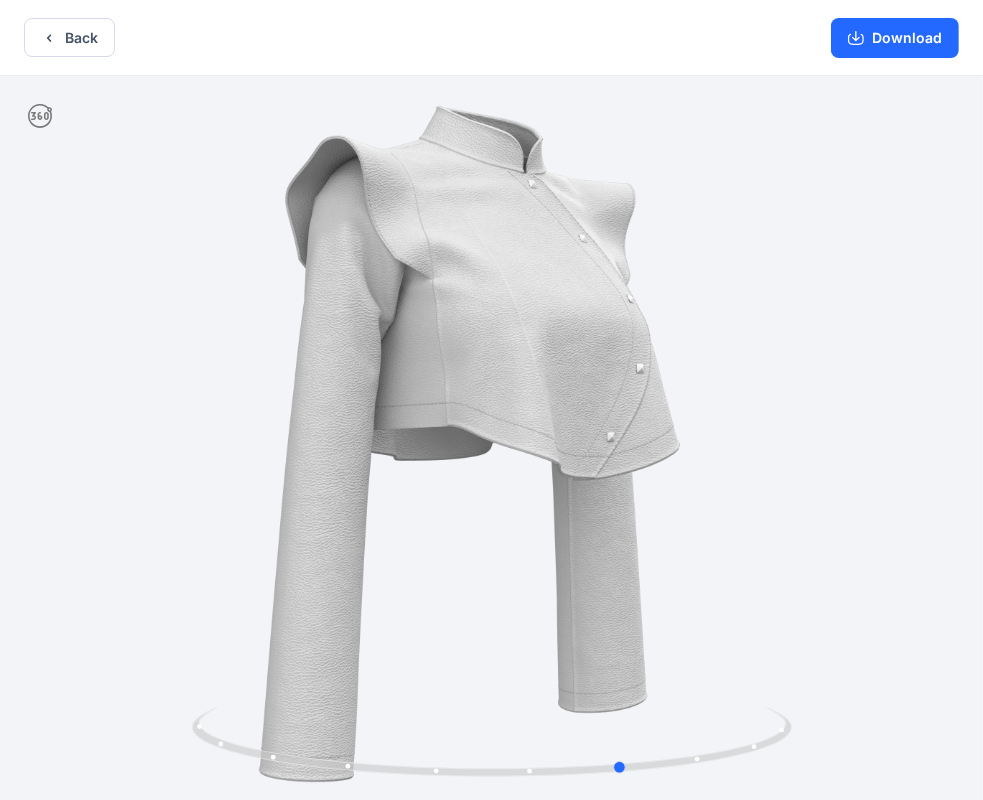 drag, startPoint x: 592, startPoint y: 449, endPoint x: 528, endPoint y: 476, distance: 69.46222 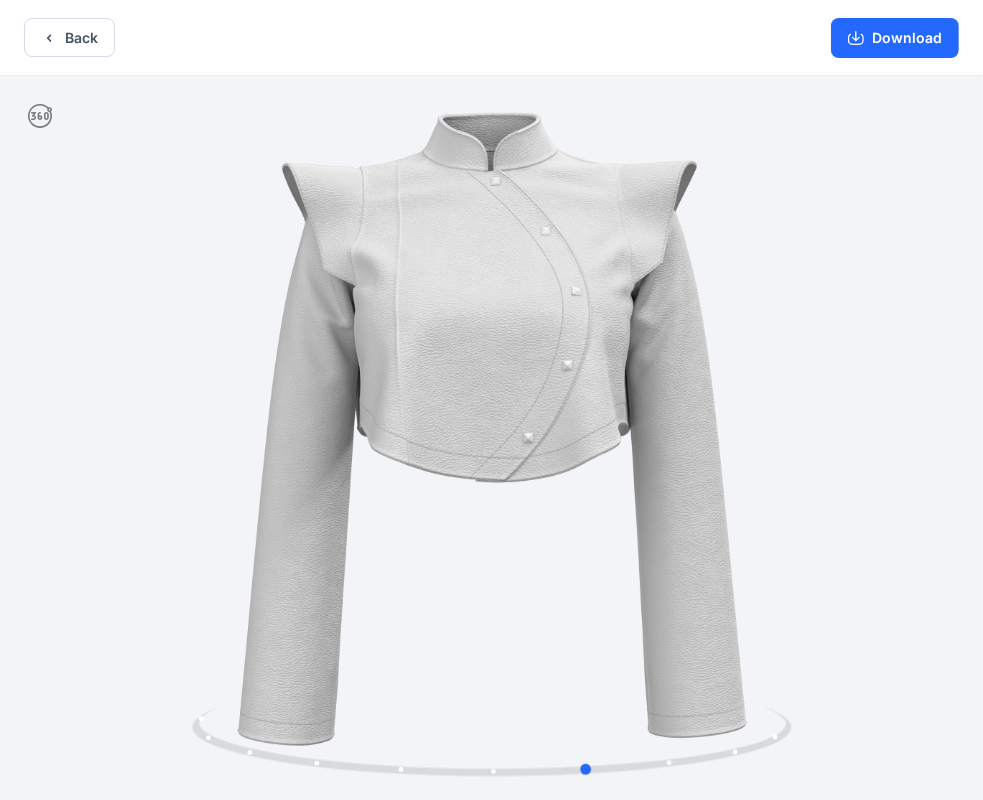 drag, startPoint x: 593, startPoint y: 491, endPoint x: 573, endPoint y: 496, distance: 20.615528 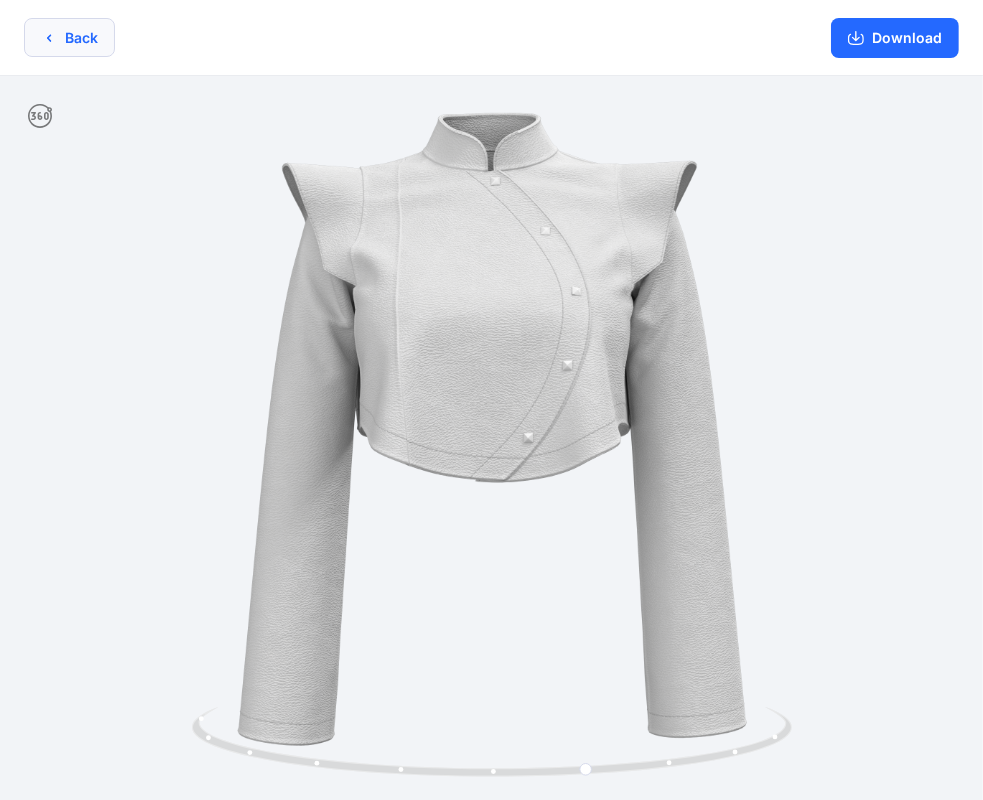 click on "Back" at bounding box center [69, 37] 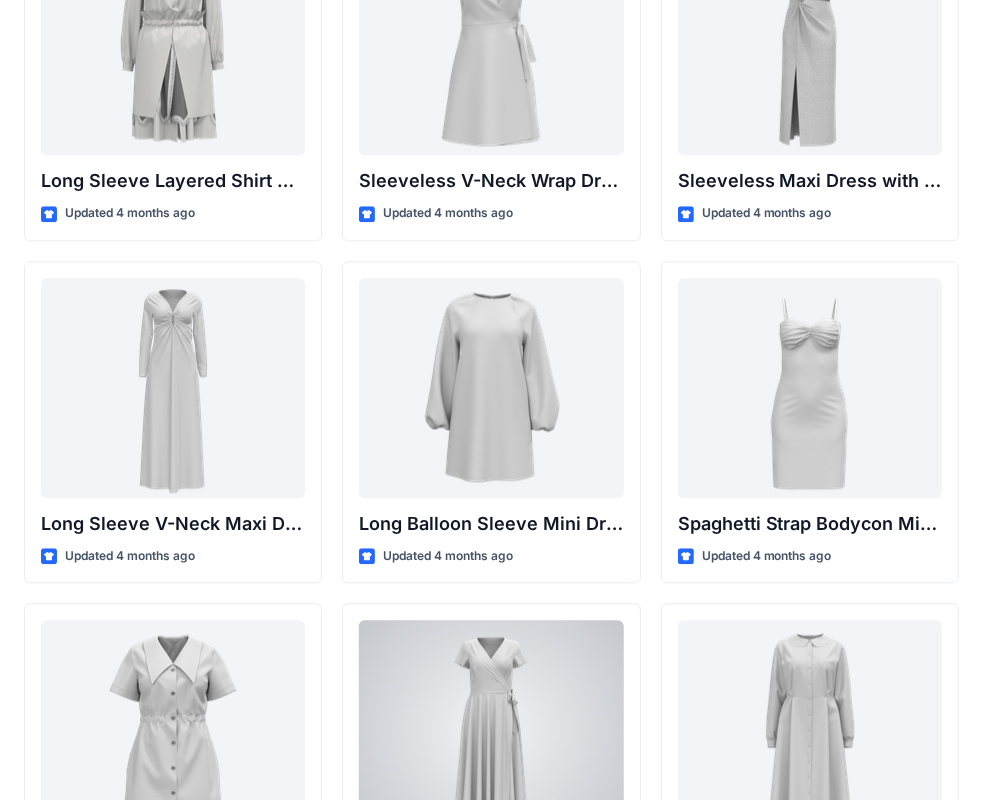 scroll, scrollTop: 2616, scrollLeft: 0, axis: vertical 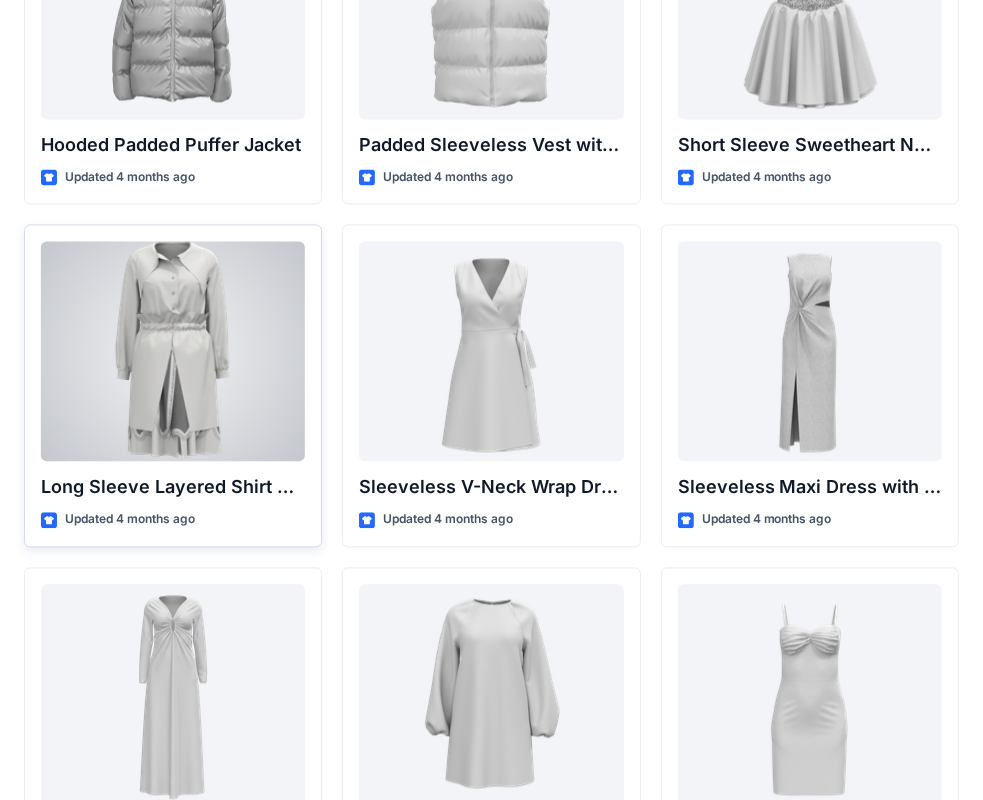 click at bounding box center (173, 351) 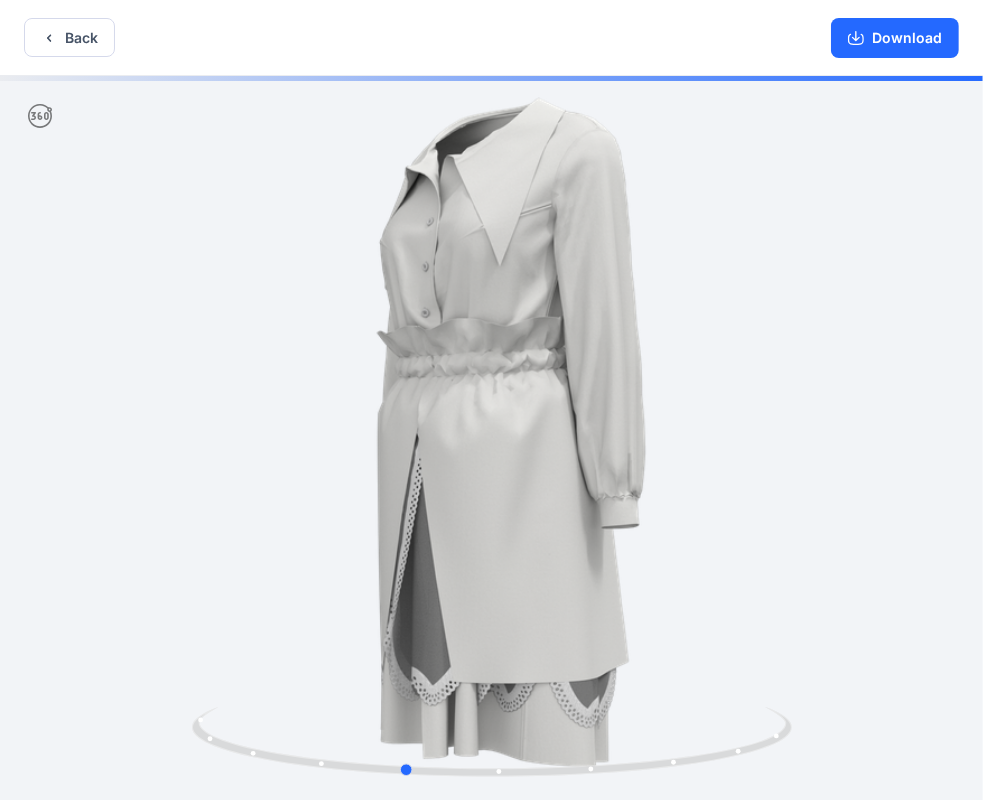 drag, startPoint x: 704, startPoint y: 359, endPoint x: 610, endPoint y: 364, distance: 94.13288 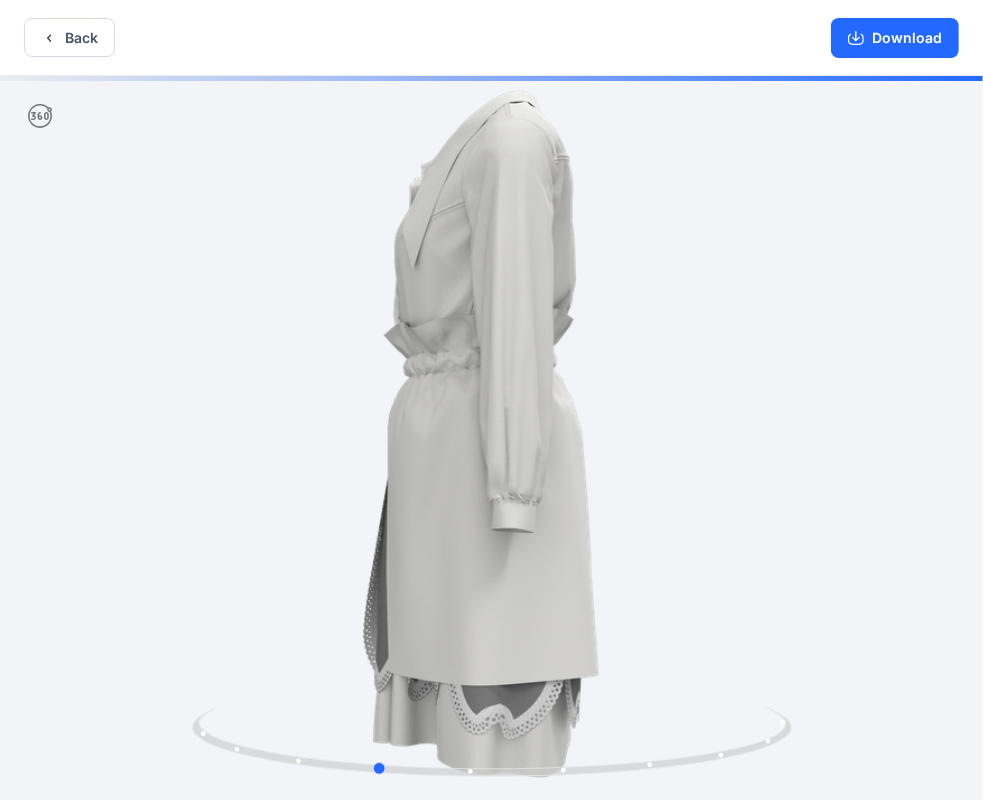 drag, startPoint x: 804, startPoint y: 274, endPoint x: 780, endPoint y: 278, distance: 24.33105 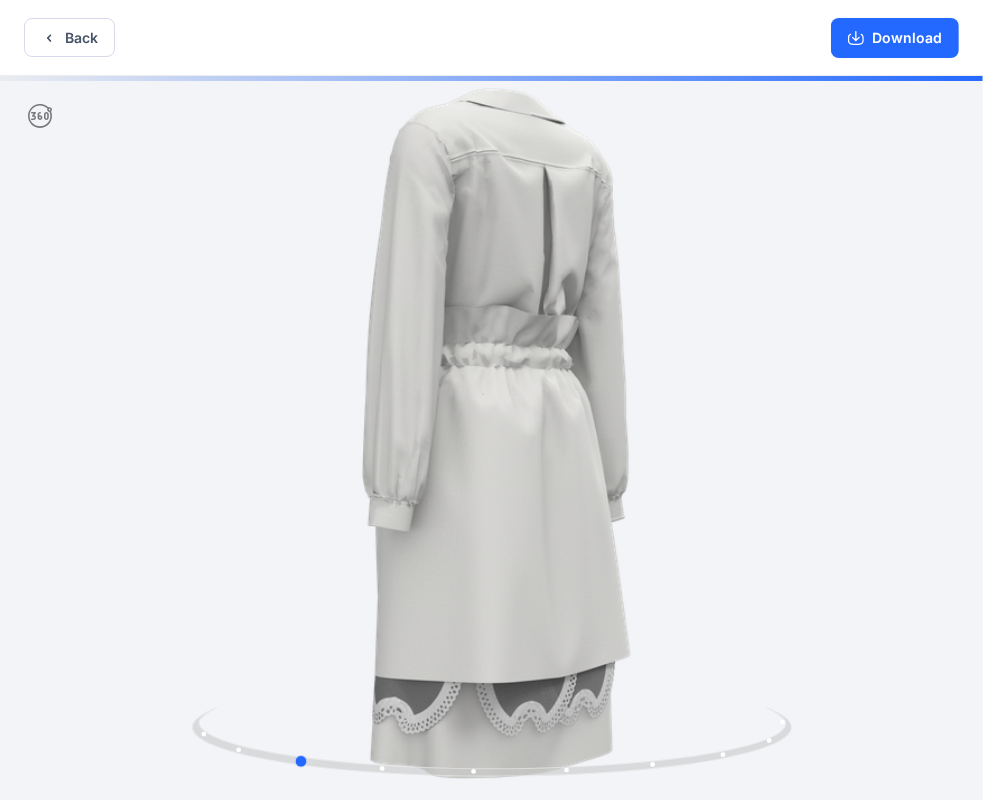 drag, startPoint x: 780, startPoint y: 278, endPoint x: 701, endPoint y: 283, distance: 79.15807 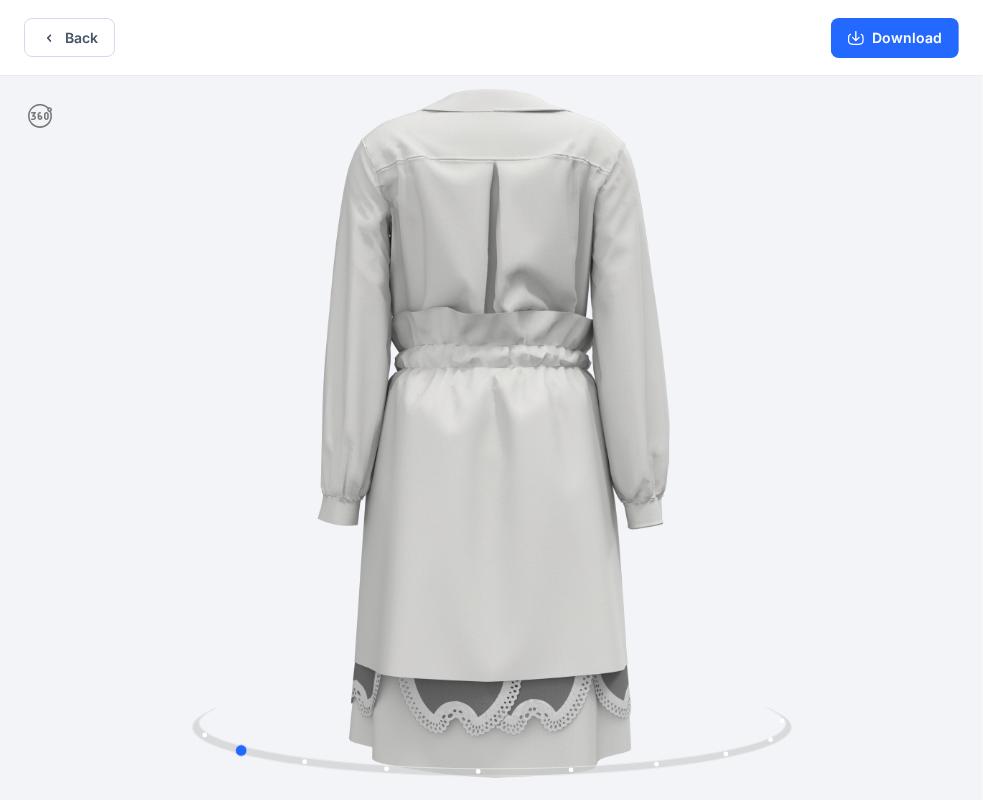 drag, startPoint x: 701, startPoint y: 283, endPoint x: 639, endPoint y: 284, distance: 62.008064 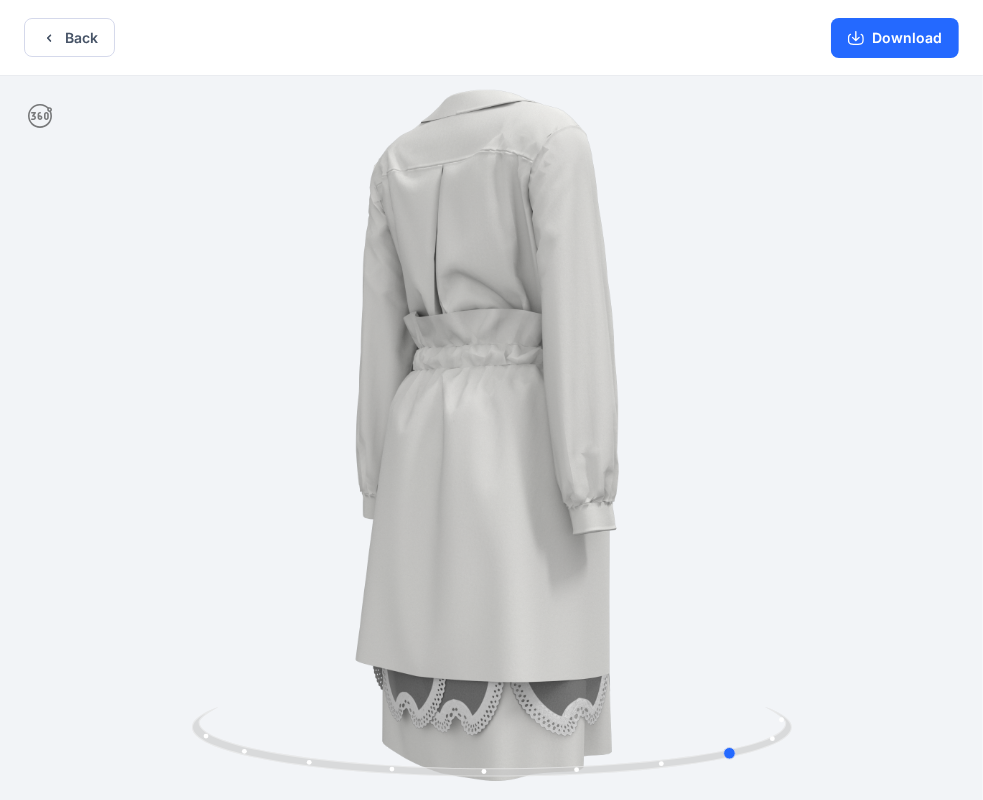 drag, startPoint x: 799, startPoint y: 291, endPoint x: 706, endPoint y: 355, distance: 112.89375 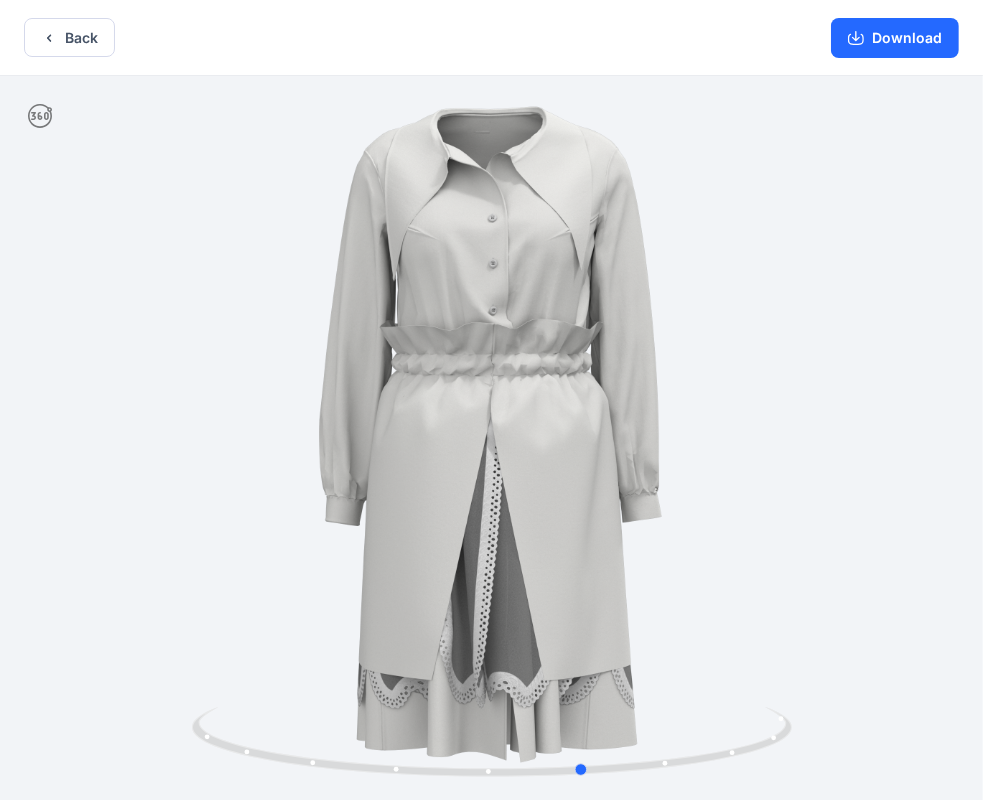 drag, startPoint x: 688, startPoint y: 351, endPoint x: 519, endPoint y: 395, distance: 174.6339 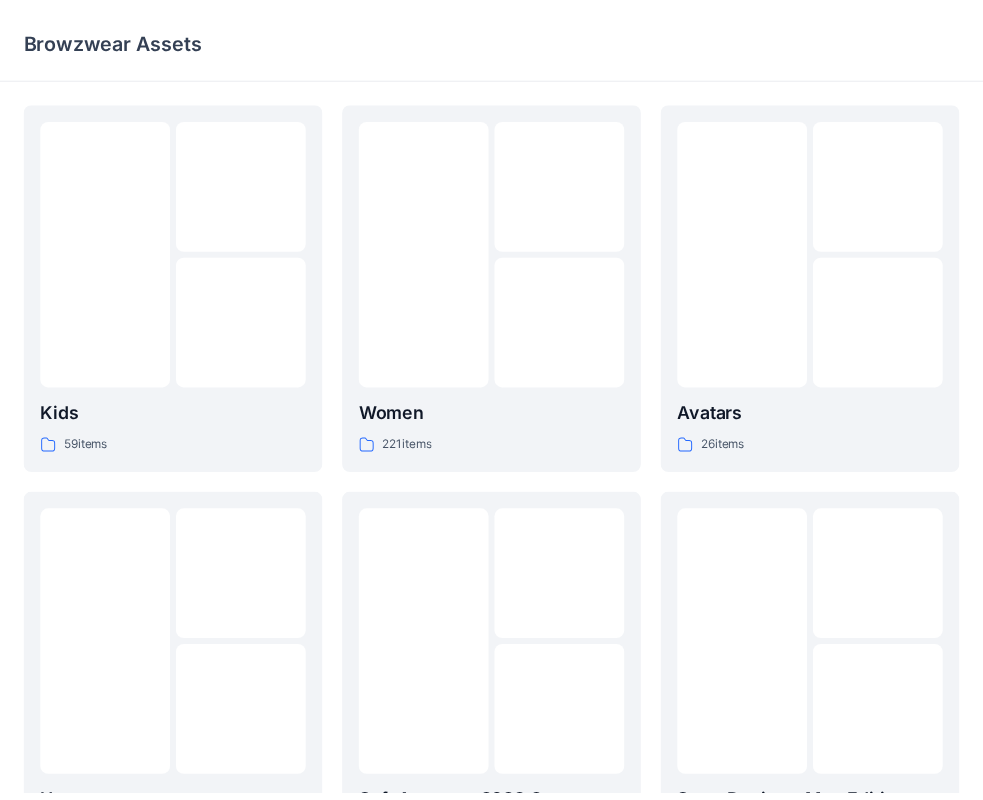 scroll, scrollTop: 0, scrollLeft: 0, axis: both 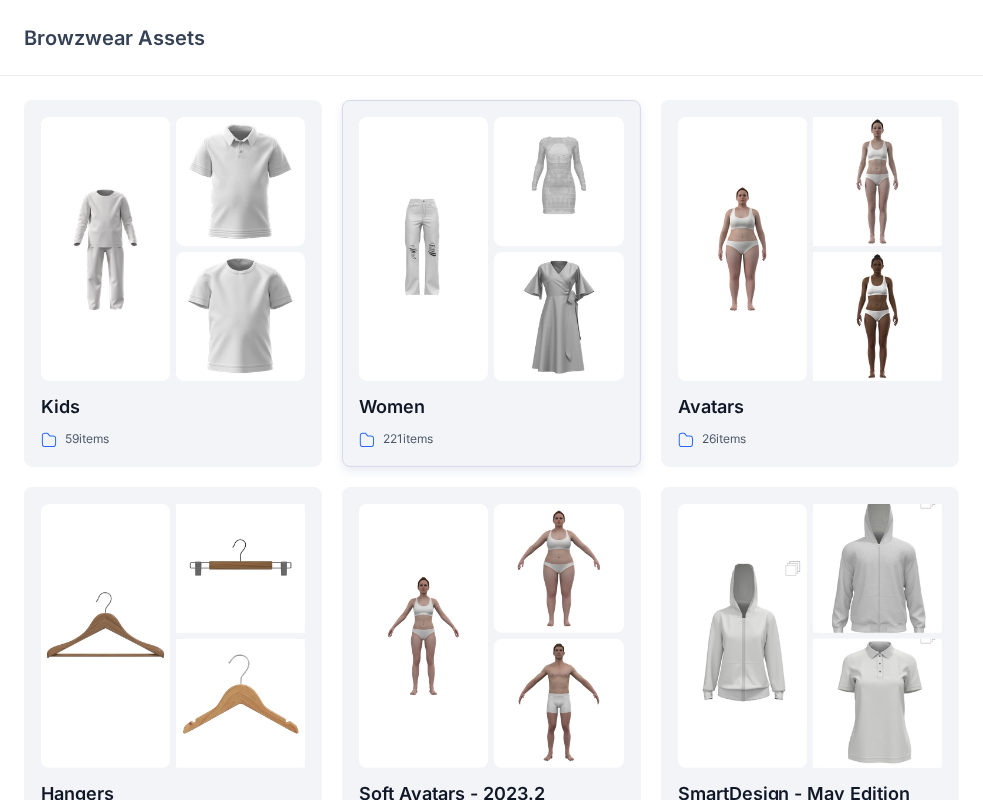 click at bounding box center (423, 249) 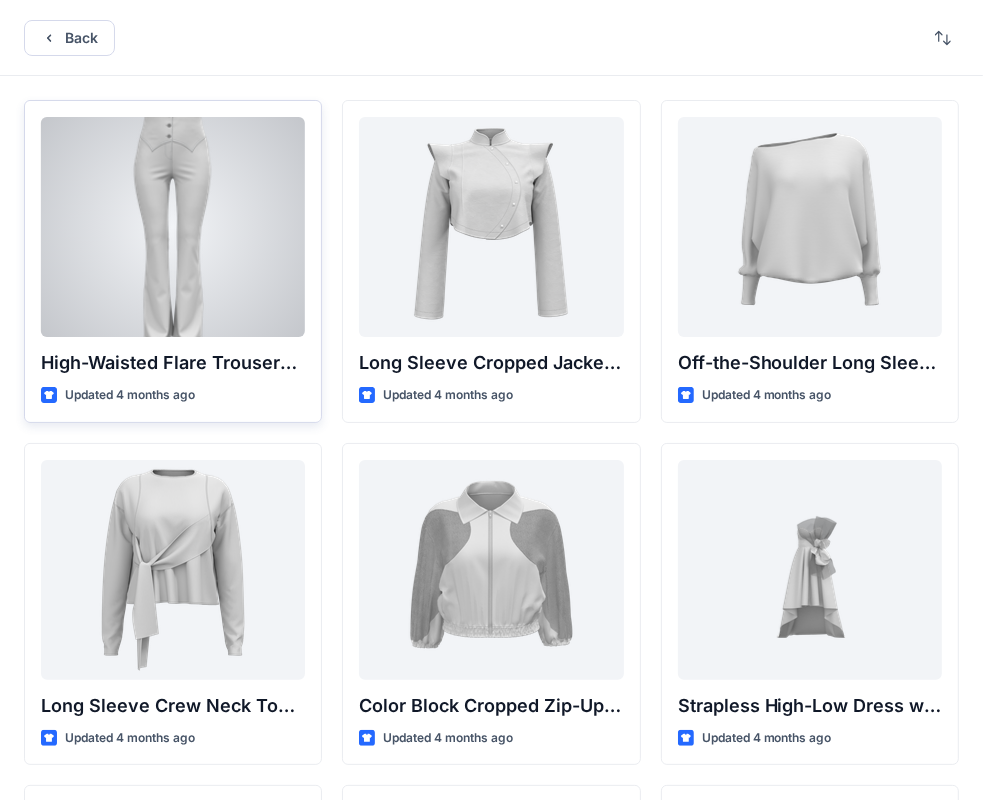 click at bounding box center (173, 227) 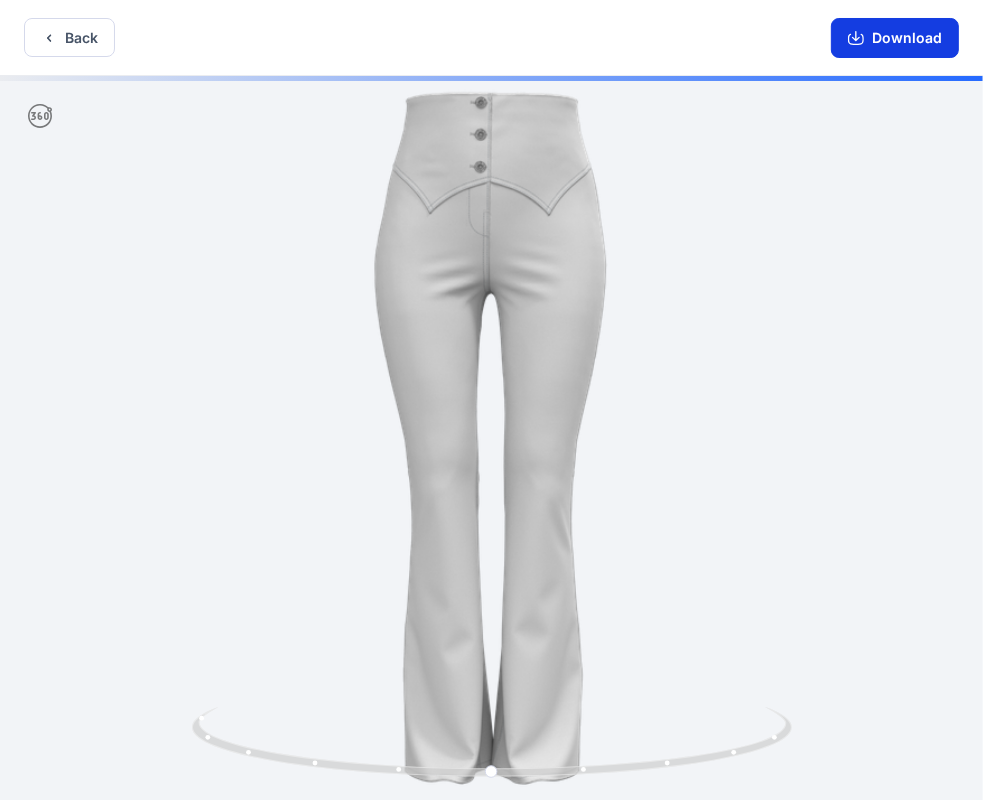click on "Download" at bounding box center (895, 38) 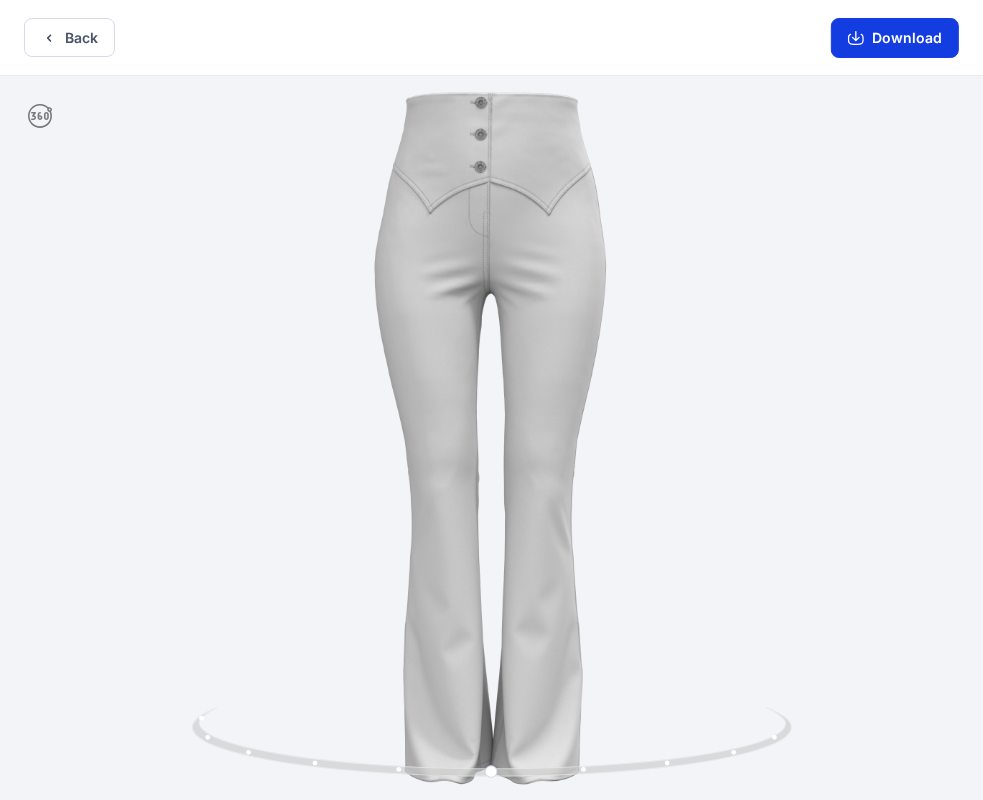 click on "Download" at bounding box center (895, 38) 